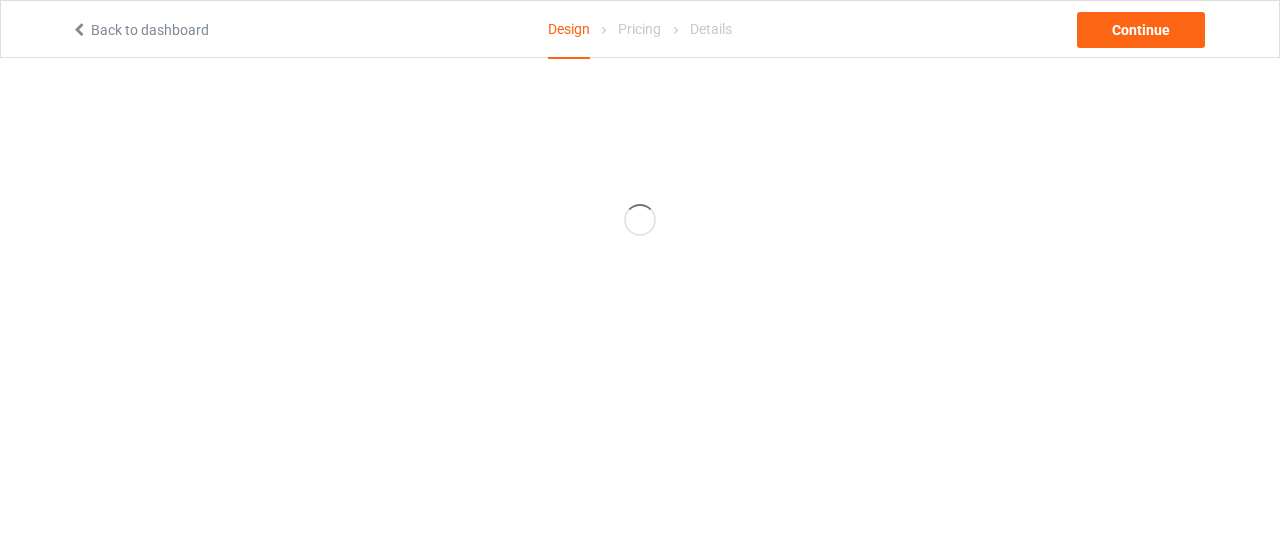 scroll, scrollTop: 0, scrollLeft: 0, axis: both 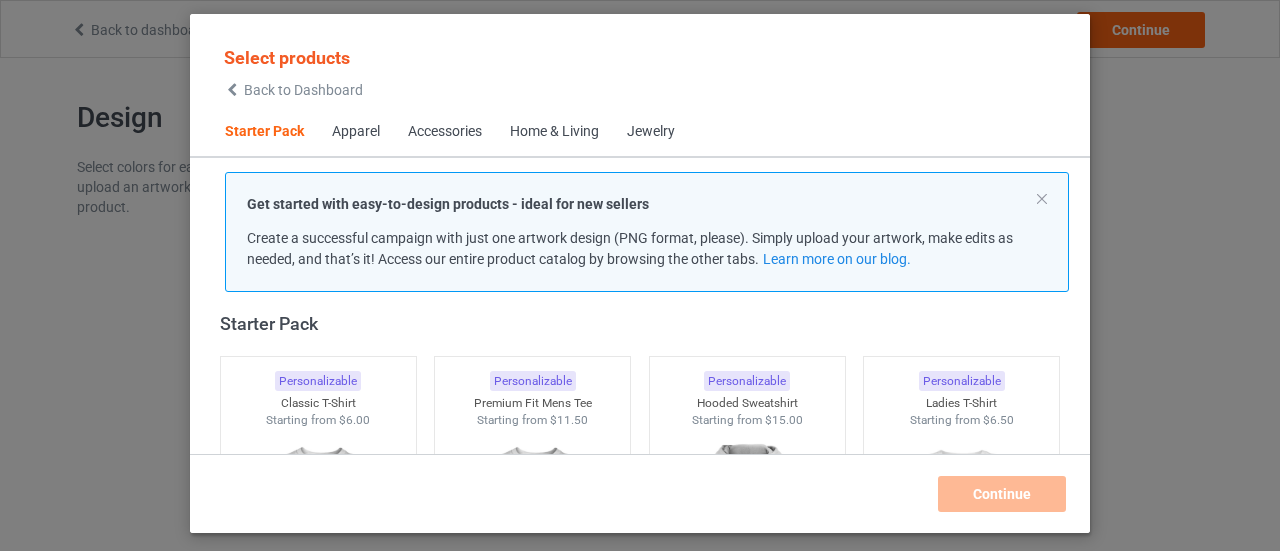 drag, startPoint x: 372, startPoint y: 423, endPoint x: 636, endPoint y: 467, distance: 267.64154 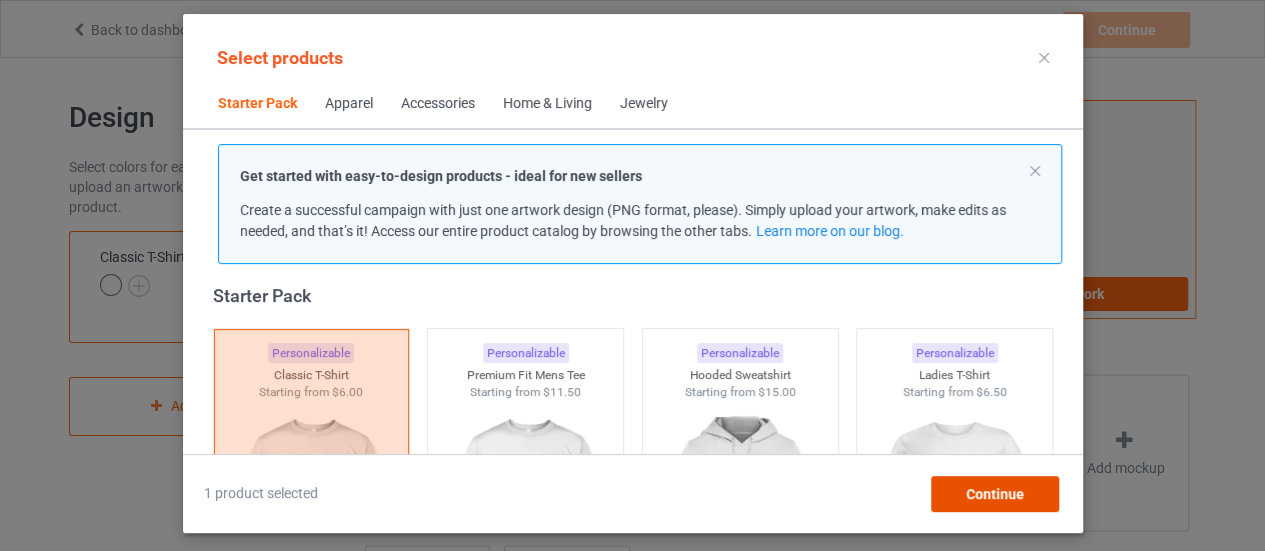 click on "Continue" at bounding box center [994, 494] 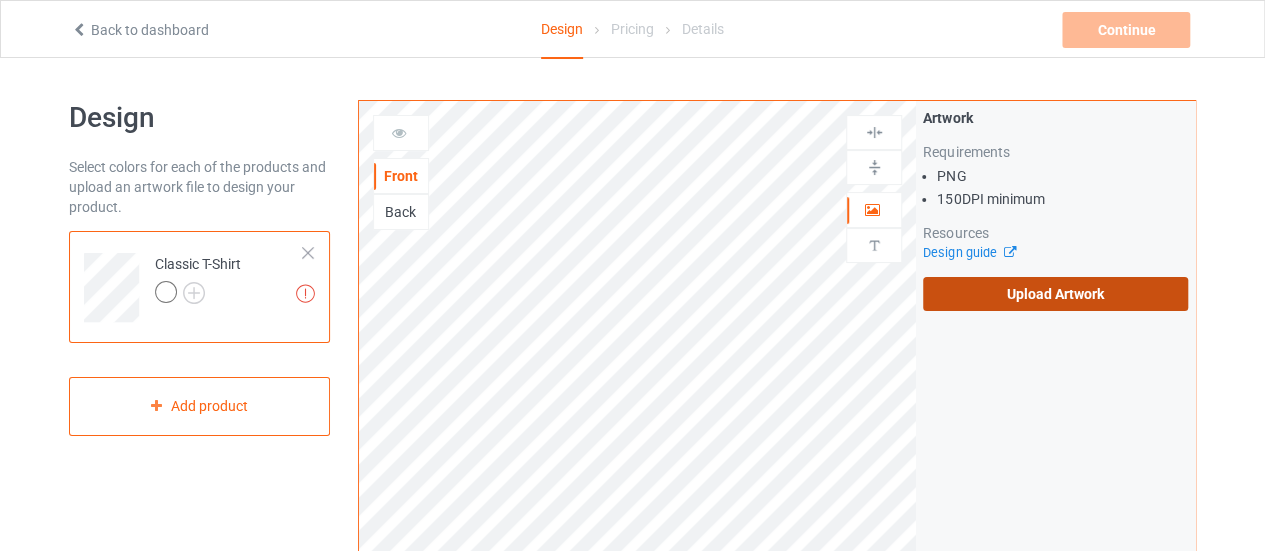 click on "Upload Artwork" at bounding box center (1055, 294) 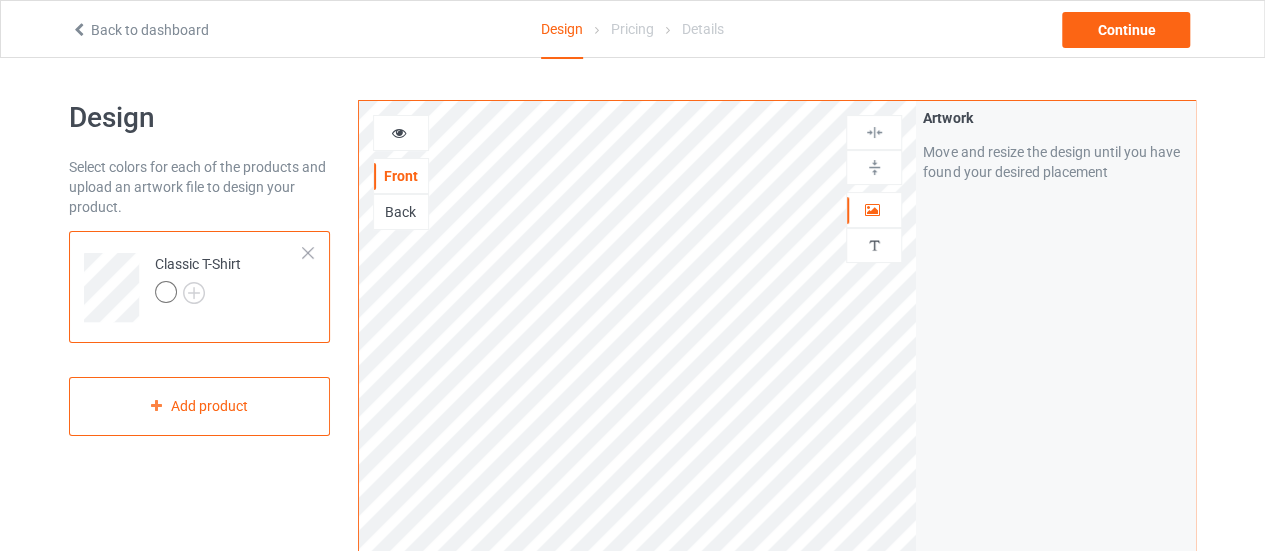 click at bounding box center [166, 292] 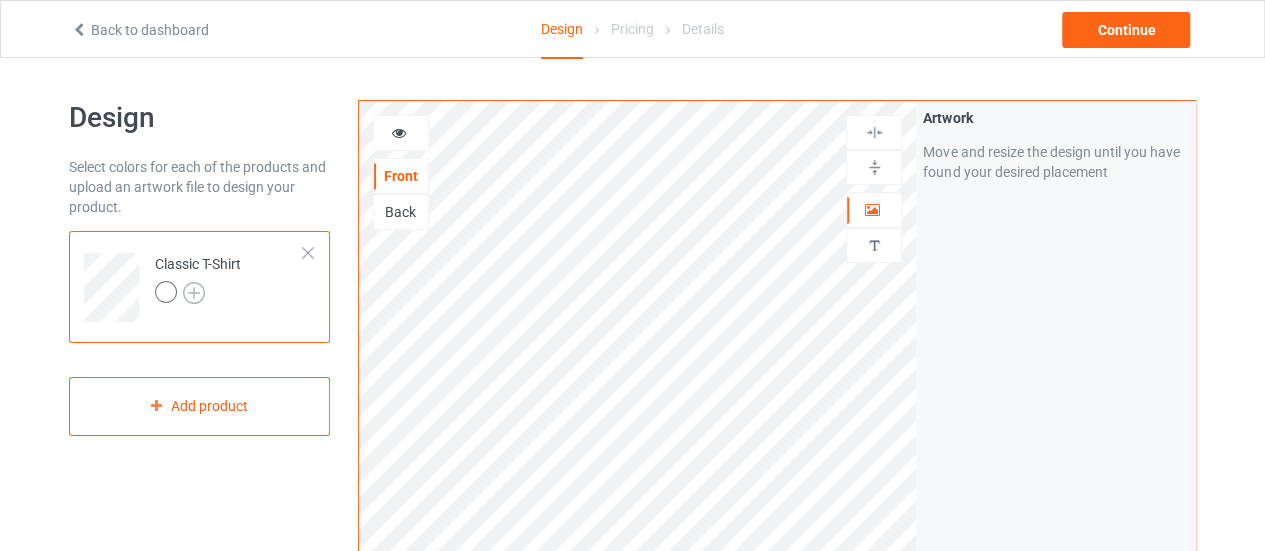 click at bounding box center [194, 293] 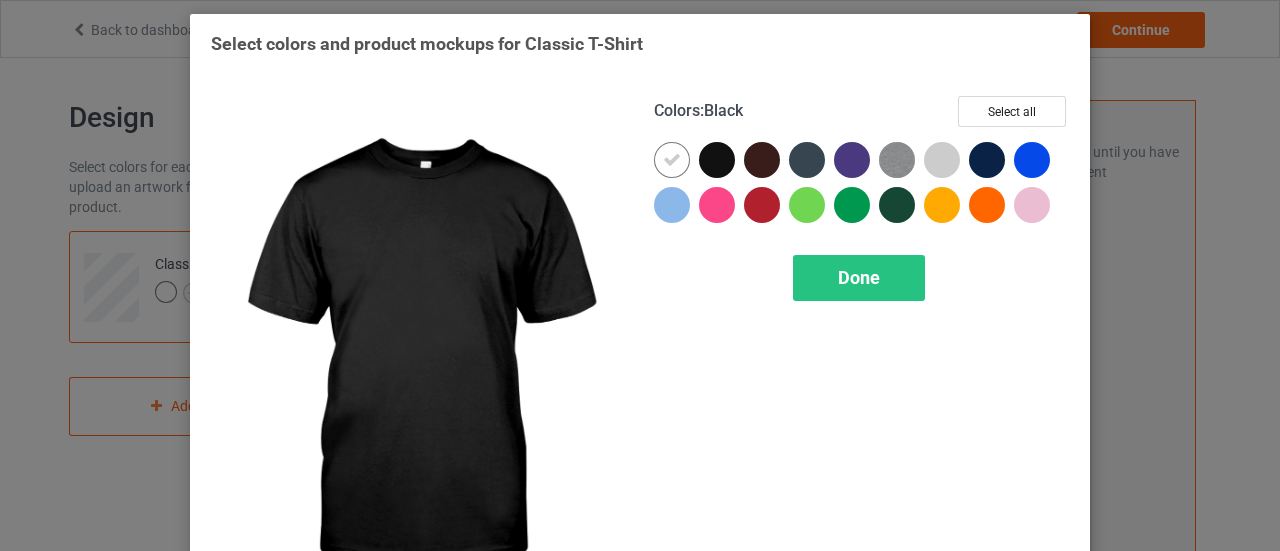 click at bounding box center [717, 160] 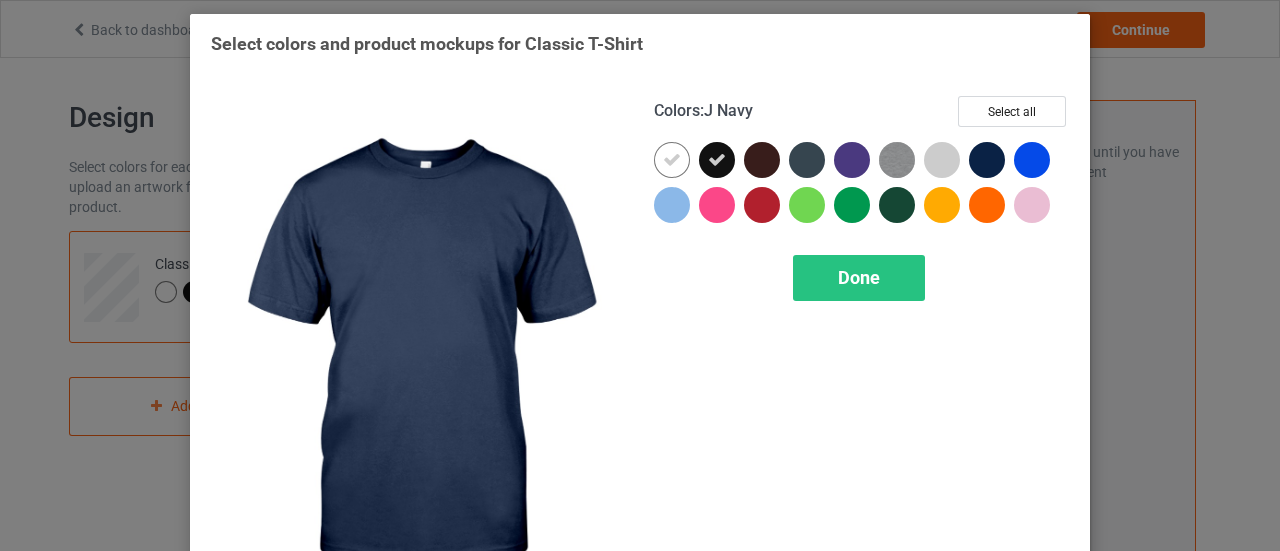 click at bounding box center (987, 160) 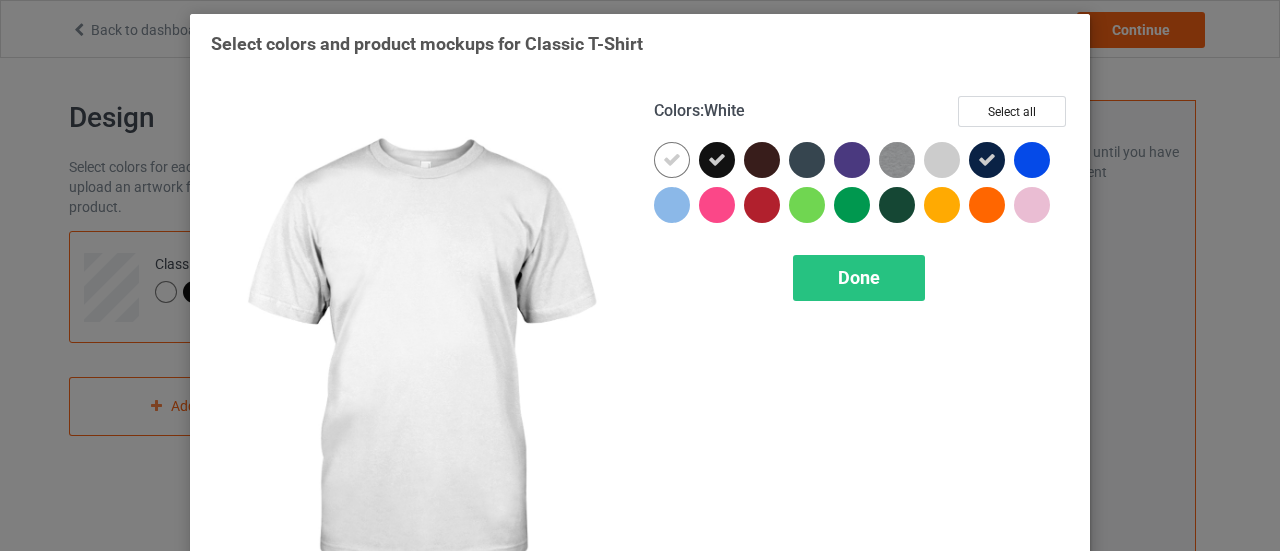 click at bounding box center [672, 160] 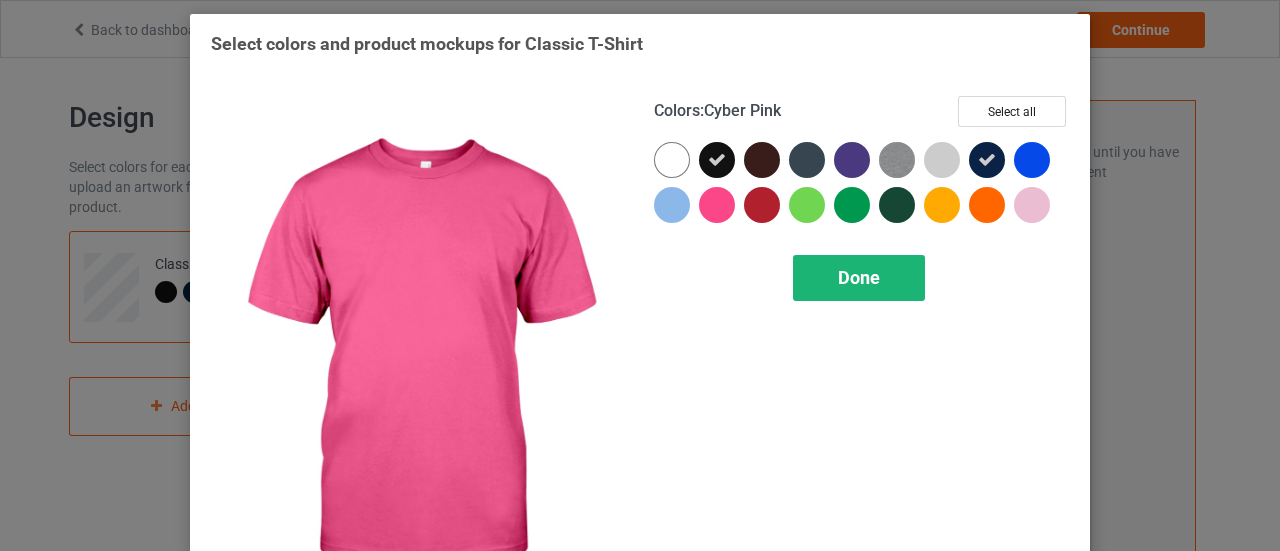 click on "Done" at bounding box center (859, 278) 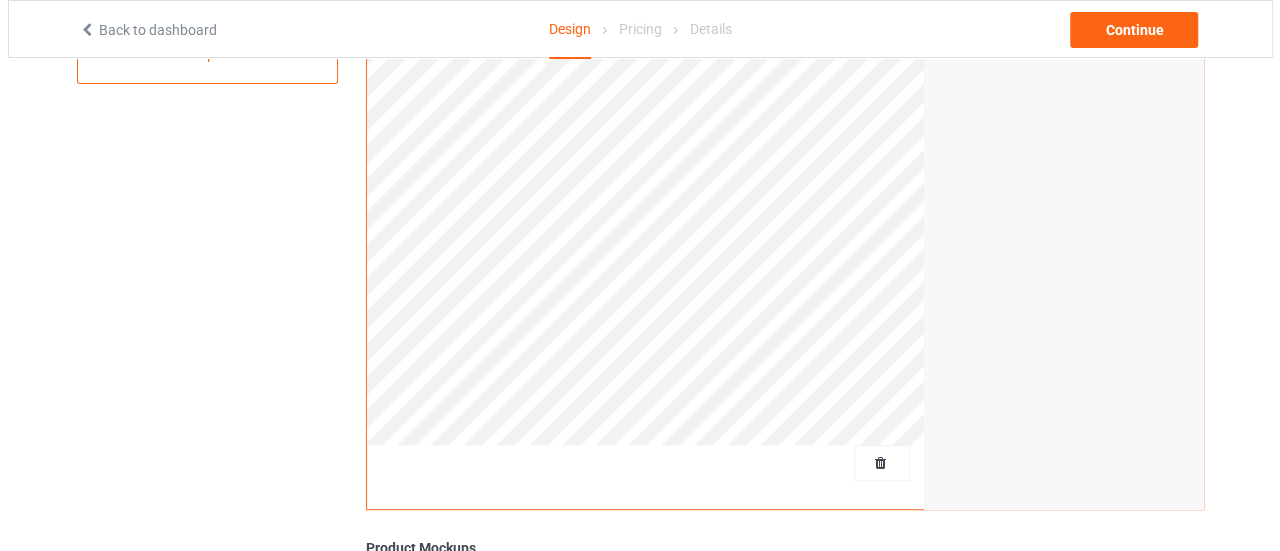 scroll, scrollTop: 384, scrollLeft: 0, axis: vertical 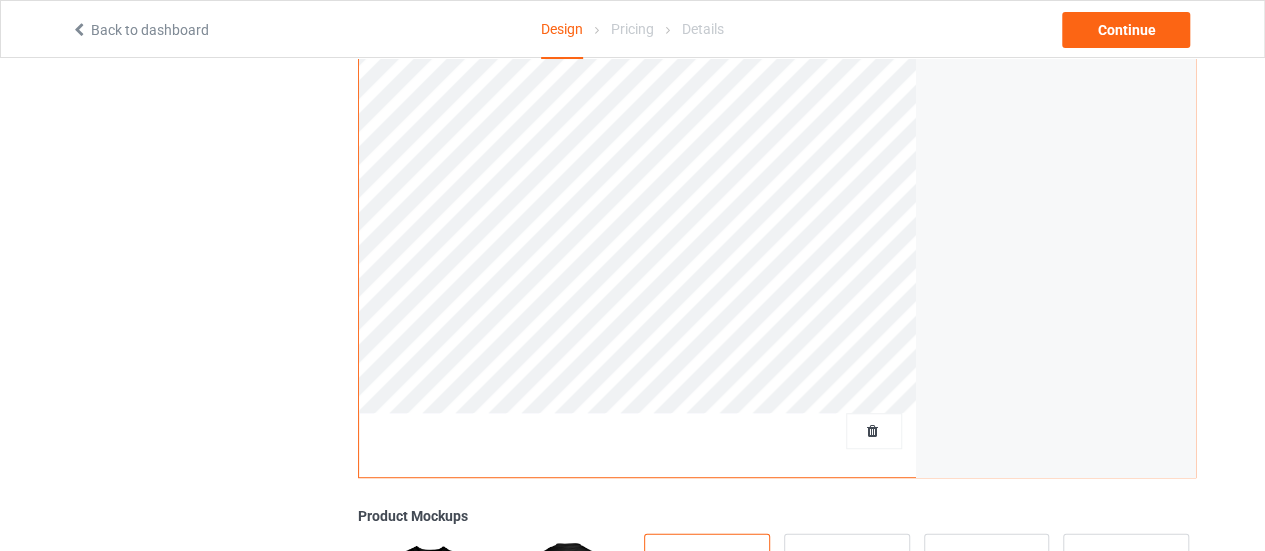 click on "Add mockup" at bounding box center (707, 611) 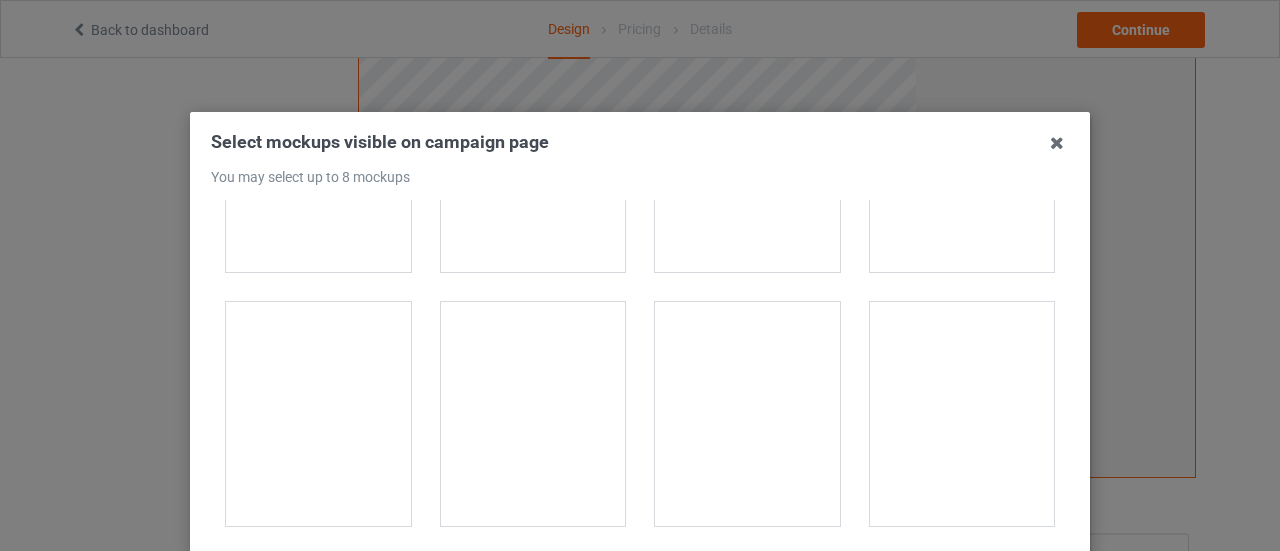 scroll, scrollTop: 3462, scrollLeft: 0, axis: vertical 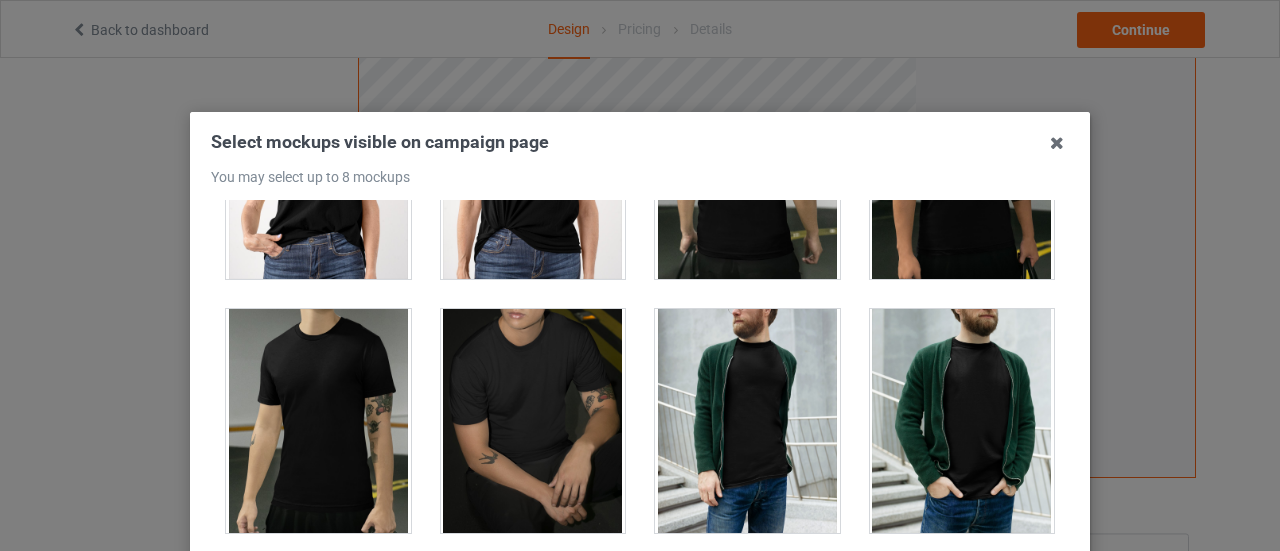 click at bounding box center [533, 421] 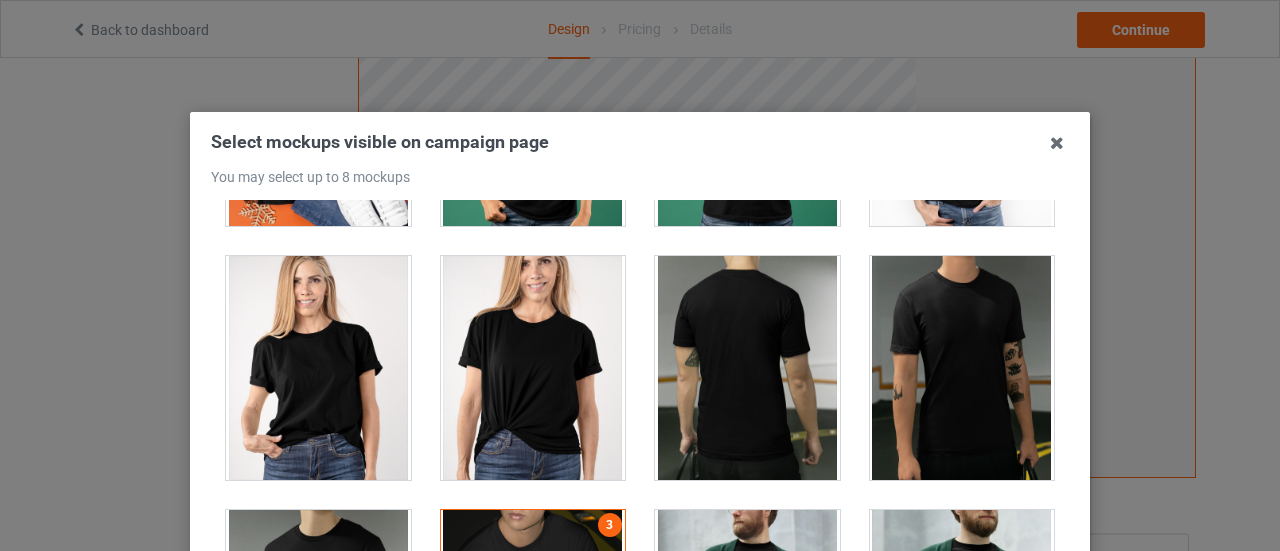 scroll, scrollTop: 3282, scrollLeft: 0, axis: vertical 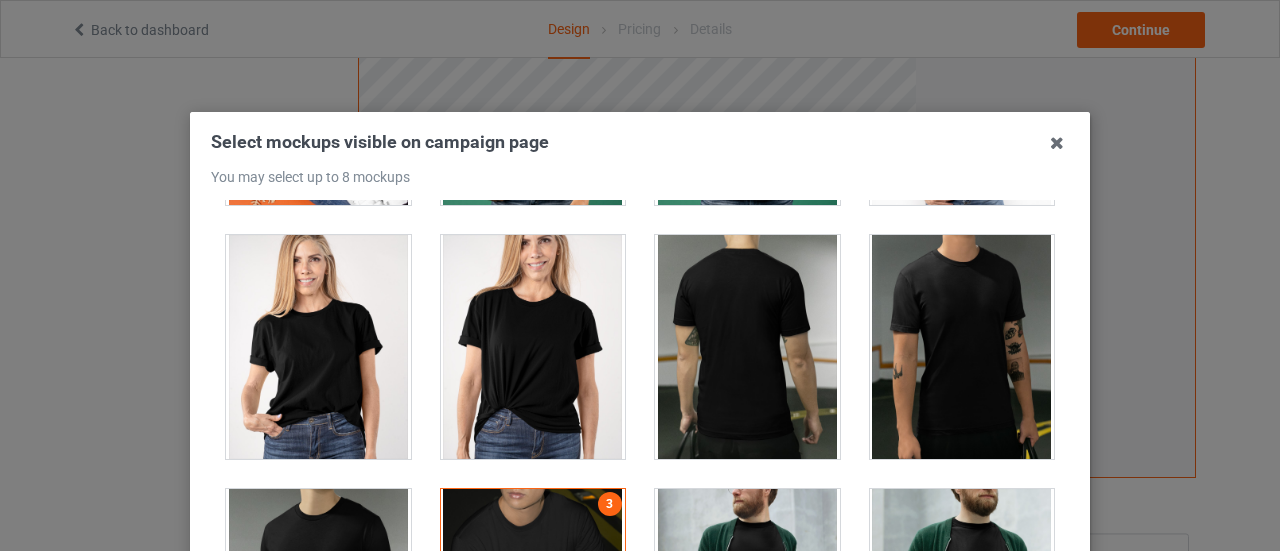 click at bounding box center [318, 347] 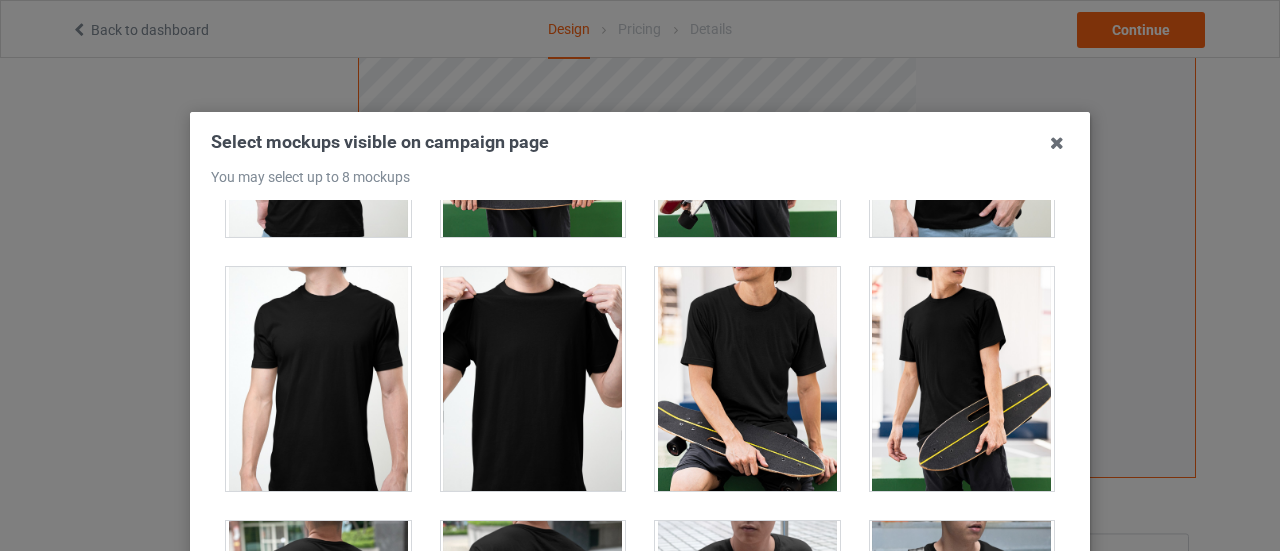 scroll, scrollTop: 4775, scrollLeft: 0, axis: vertical 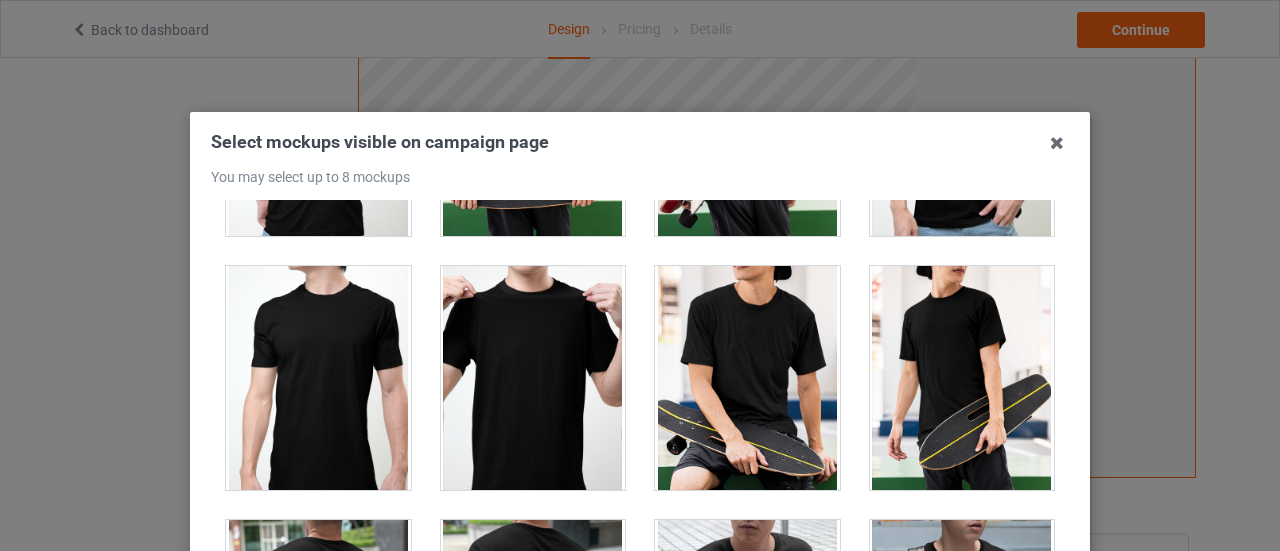 click at bounding box center (533, 378) 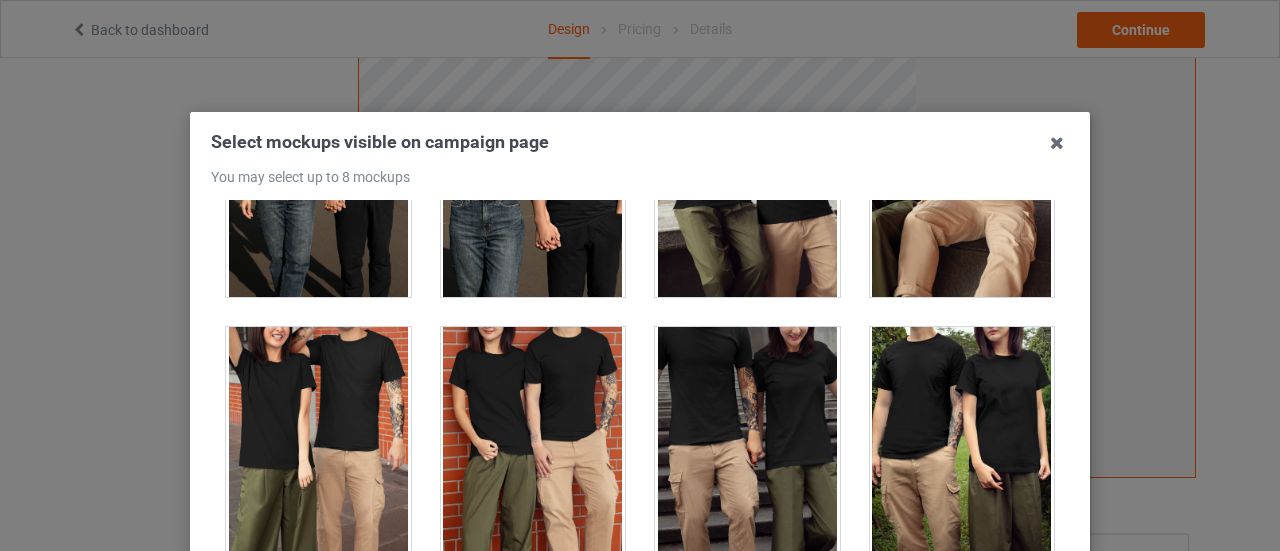 scroll, scrollTop: 6996, scrollLeft: 0, axis: vertical 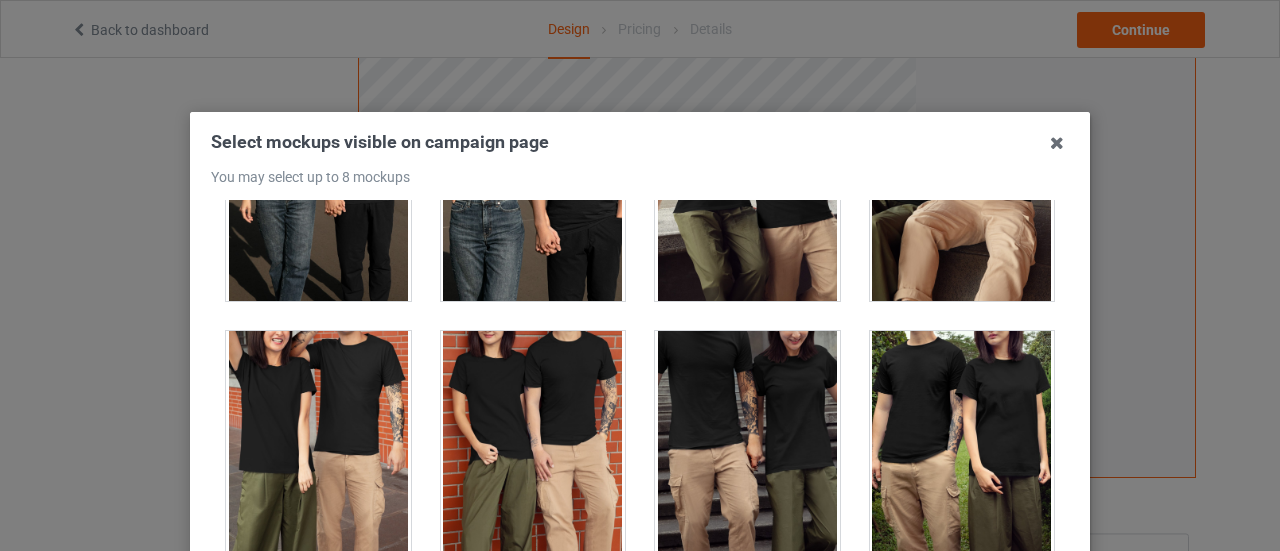 click at bounding box center [318, 443] 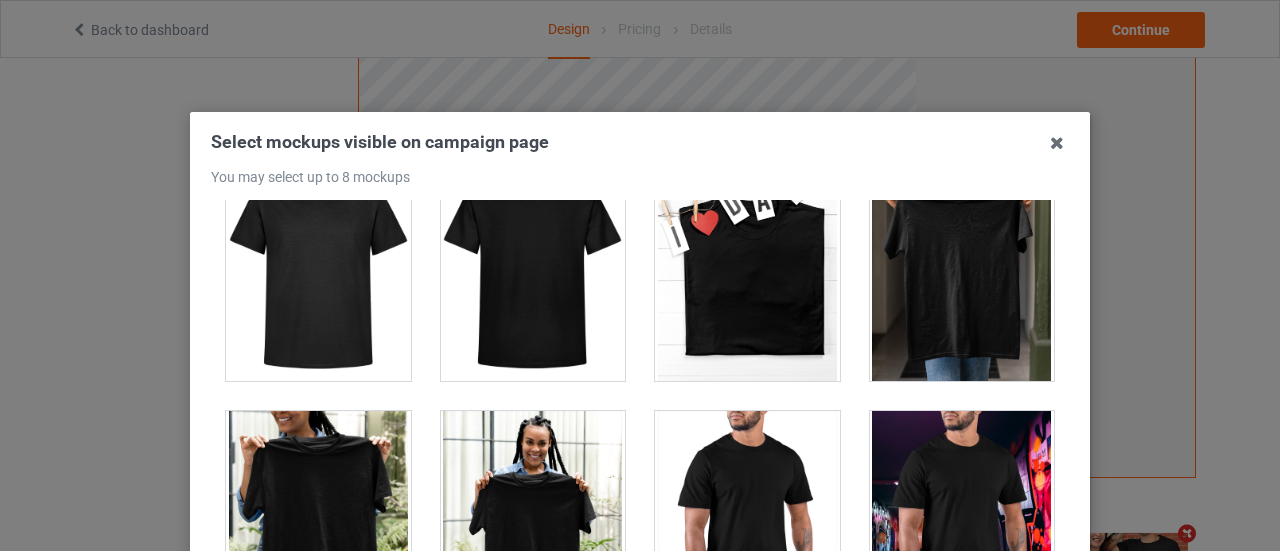 scroll, scrollTop: 8959, scrollLeft: 0, axis: vertical 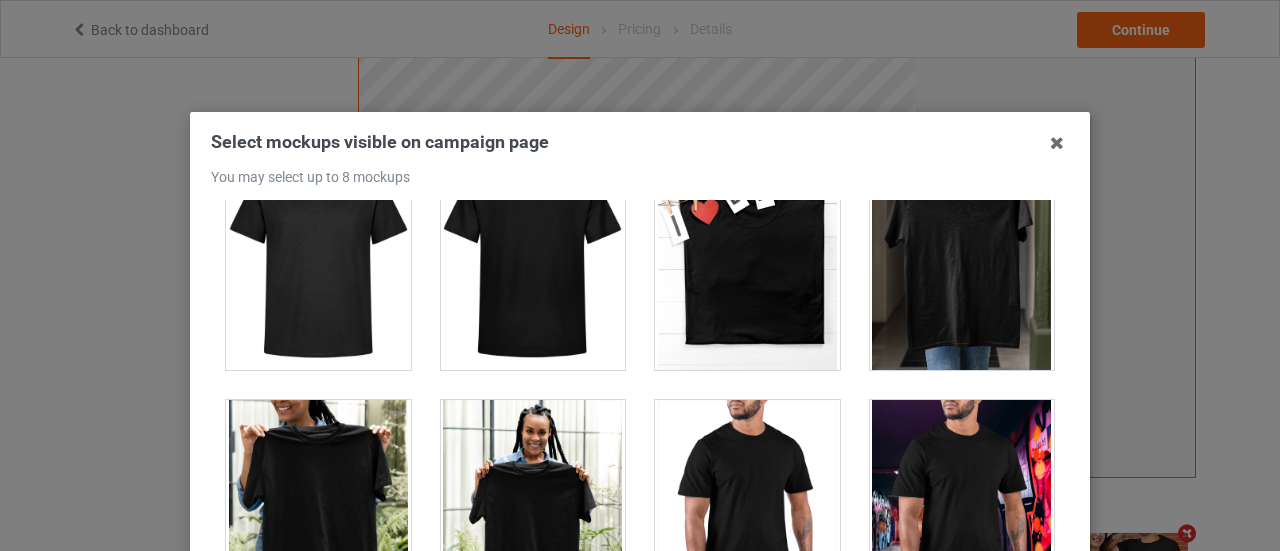 click at bounding box center [533, 512] 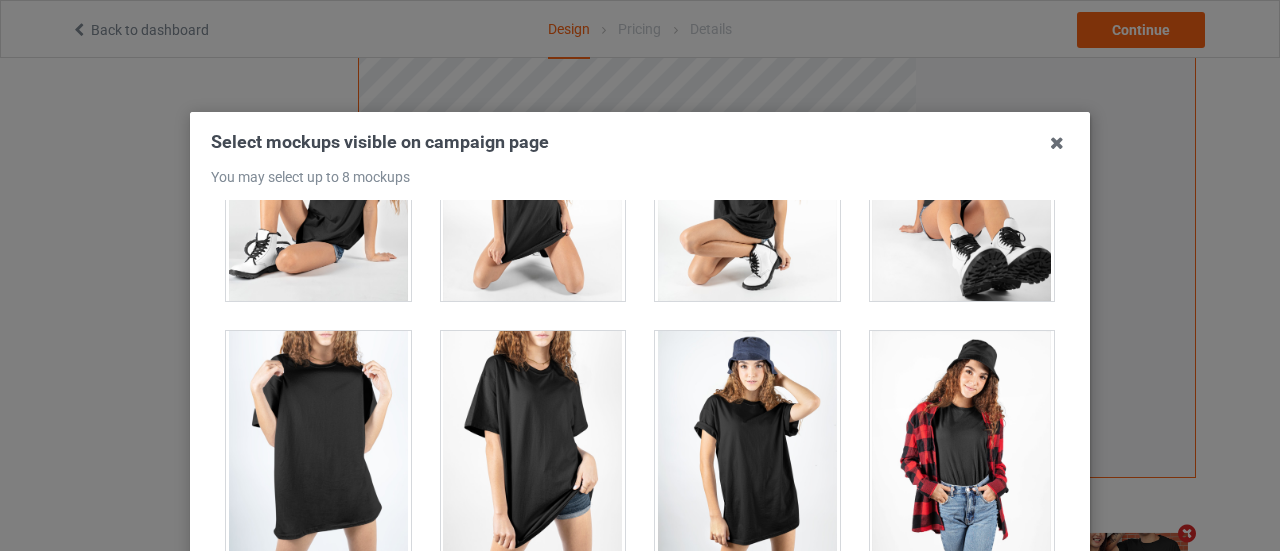 scroll, scrollTop: 27177, scrollLeft: 0, axis: vertical 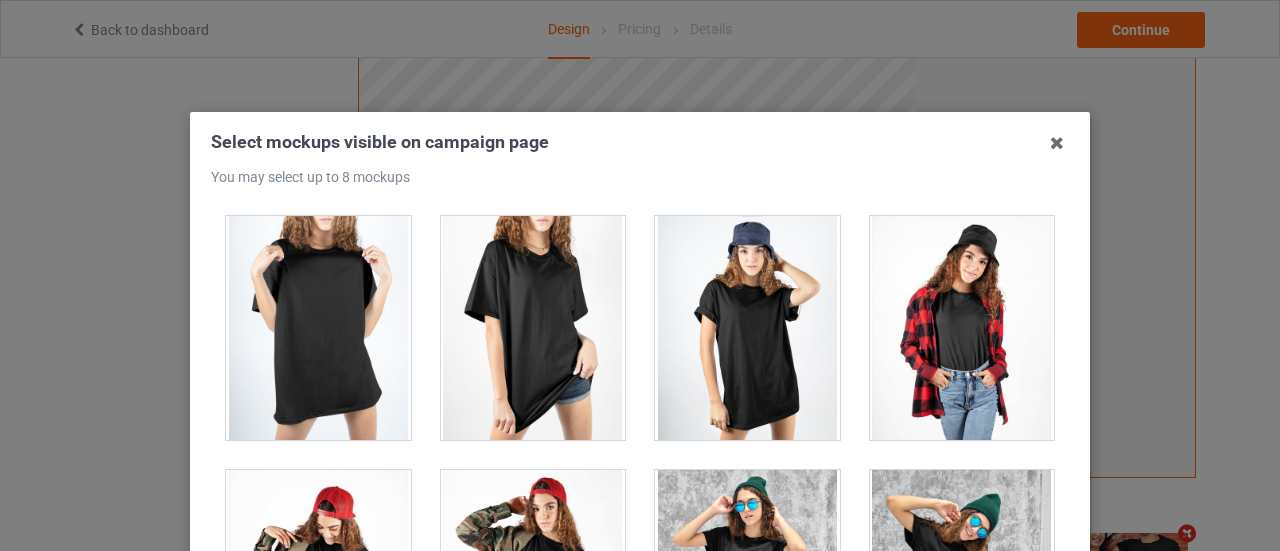 click at bounding box center (318, 328) 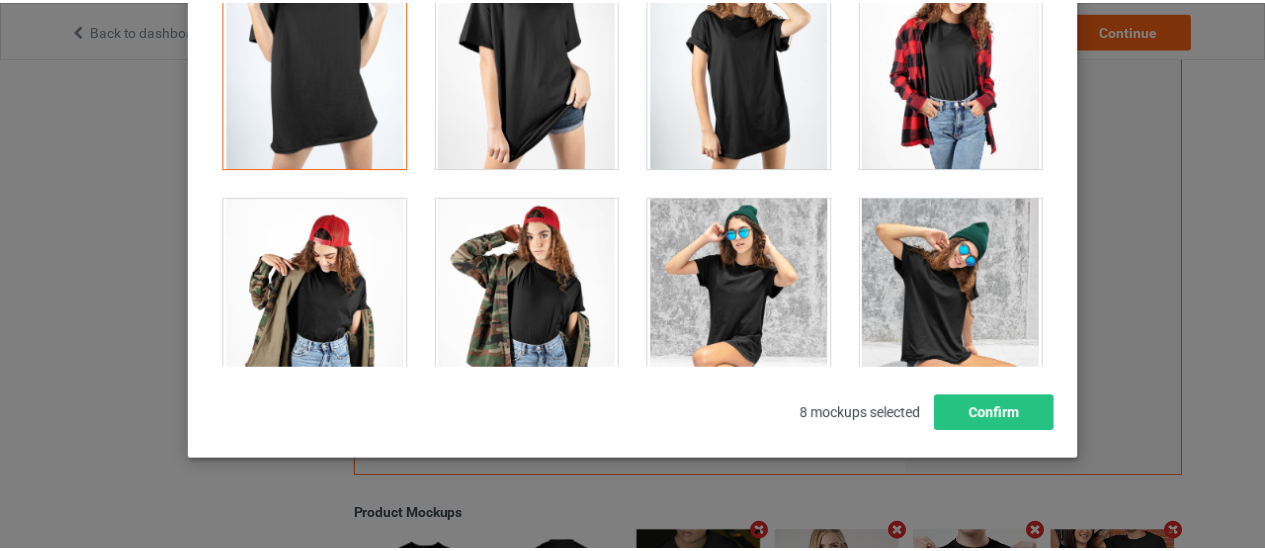 scroll, scrollTop: 293, scrollLeft: 0, axis: vertical 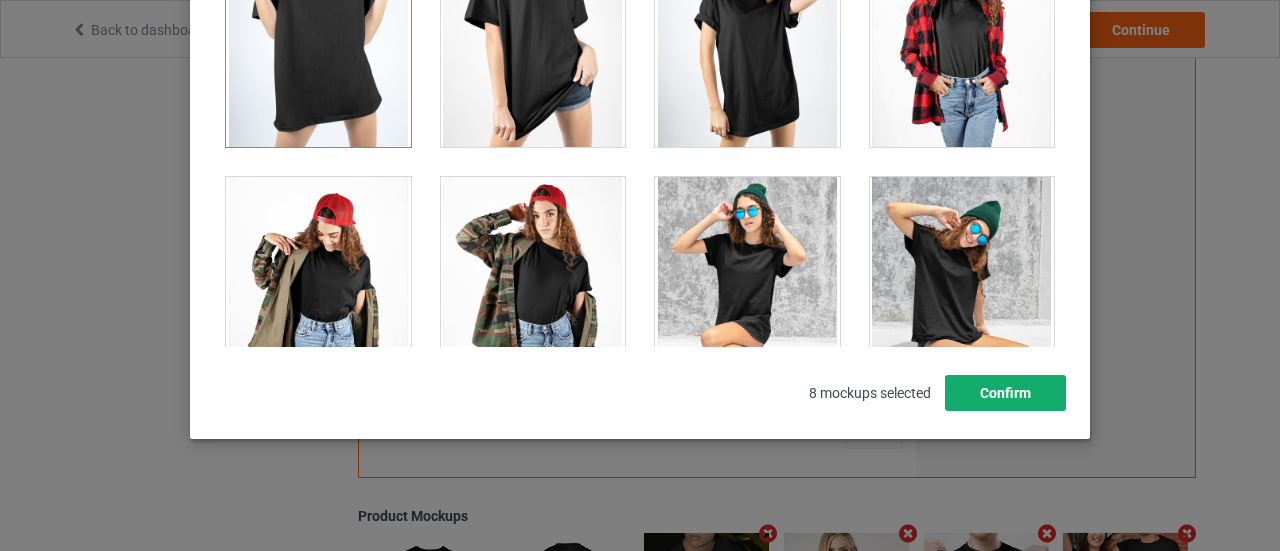 click on "Confirm" at bounding box center [1005, 393] 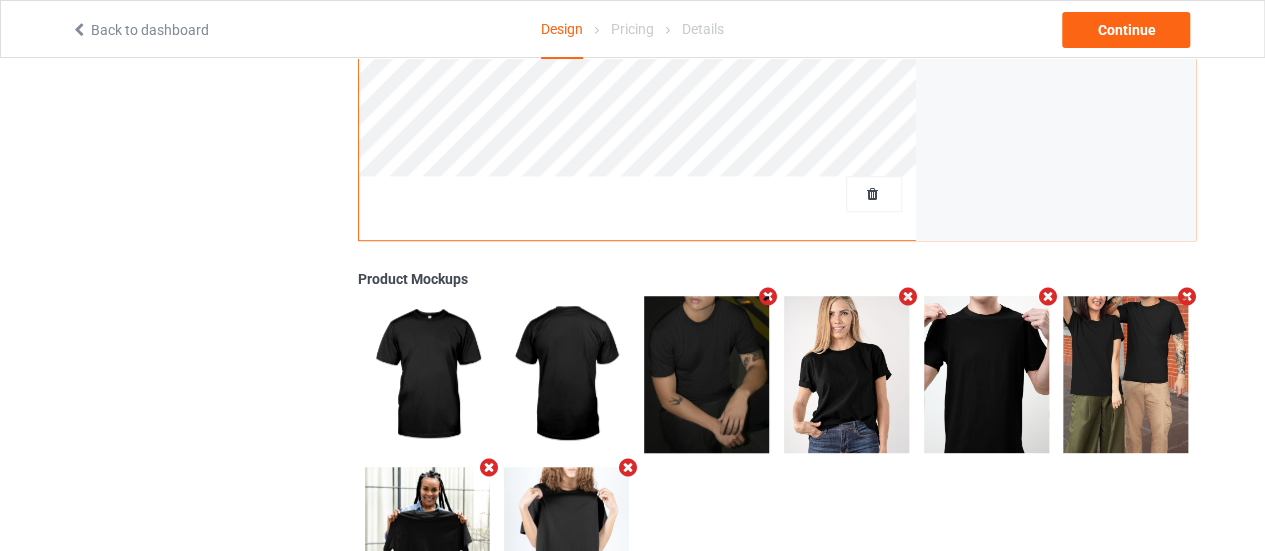 scroll, scrollTop: 620, scrollLeft: 0, axis: vertical 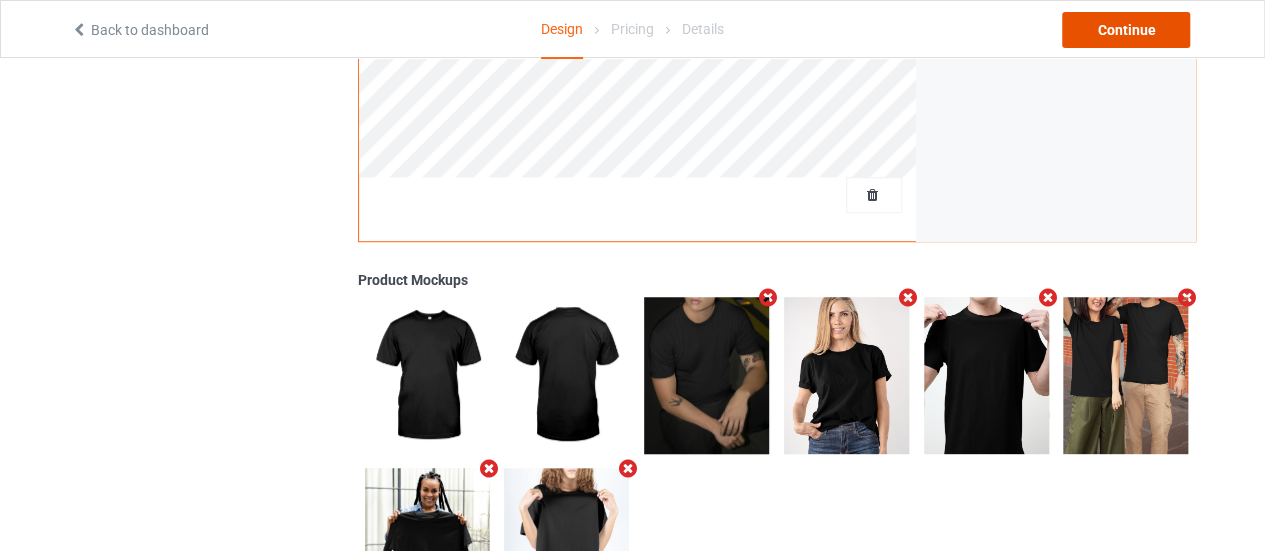 click on "Continue" at bounding box center (1126, 30) 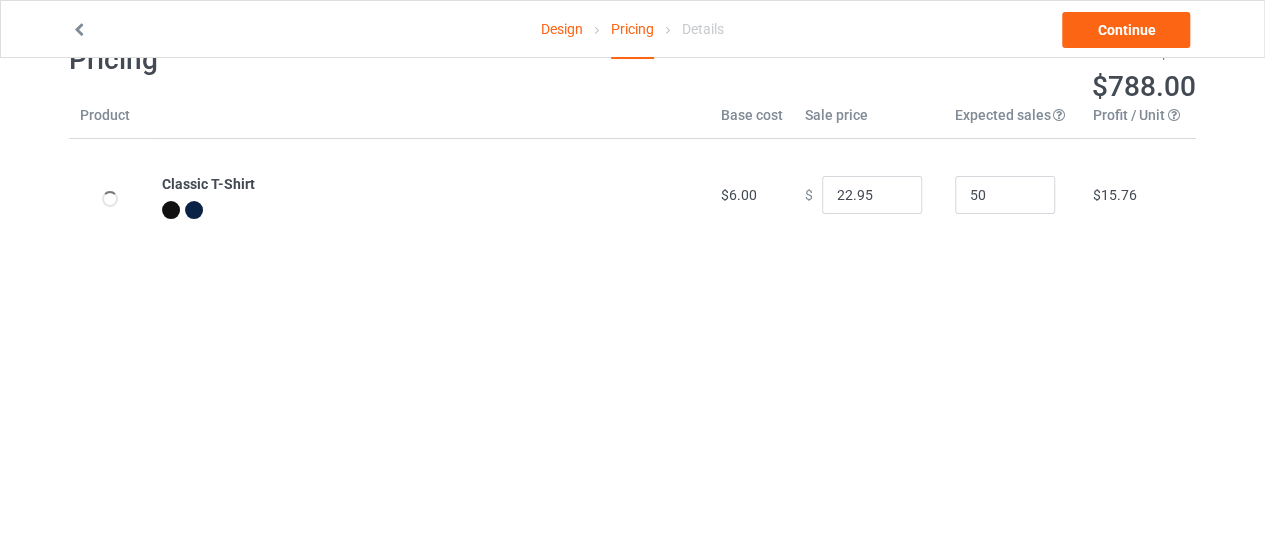 scroll, scrollTop: 0, scrollLeft: 0, axis: both 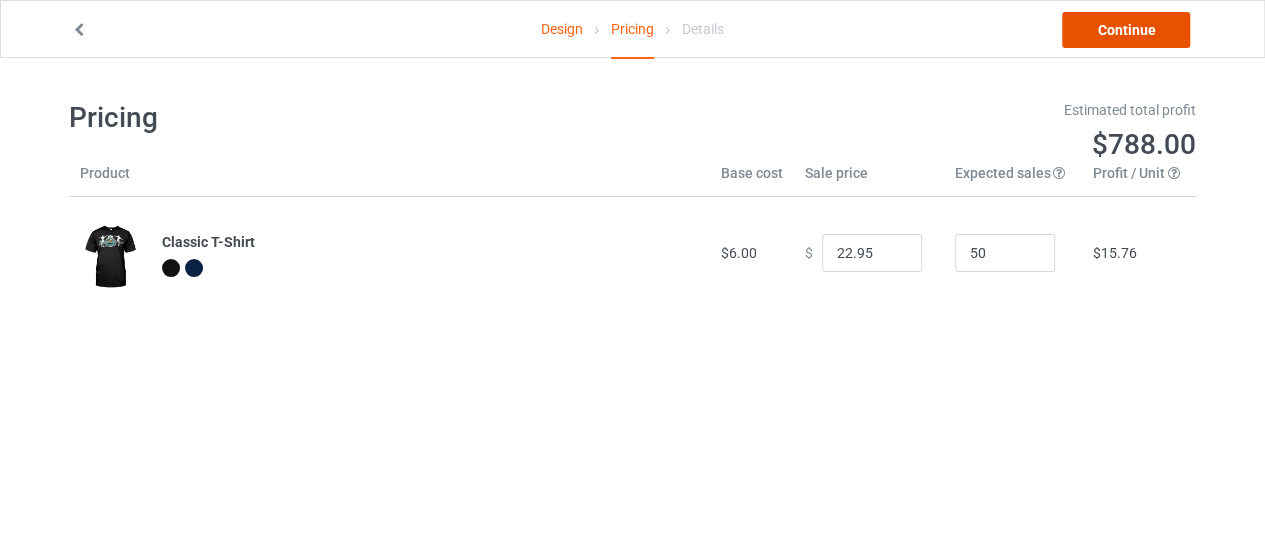 click on "Continue" at bounding box center [1126, 30] 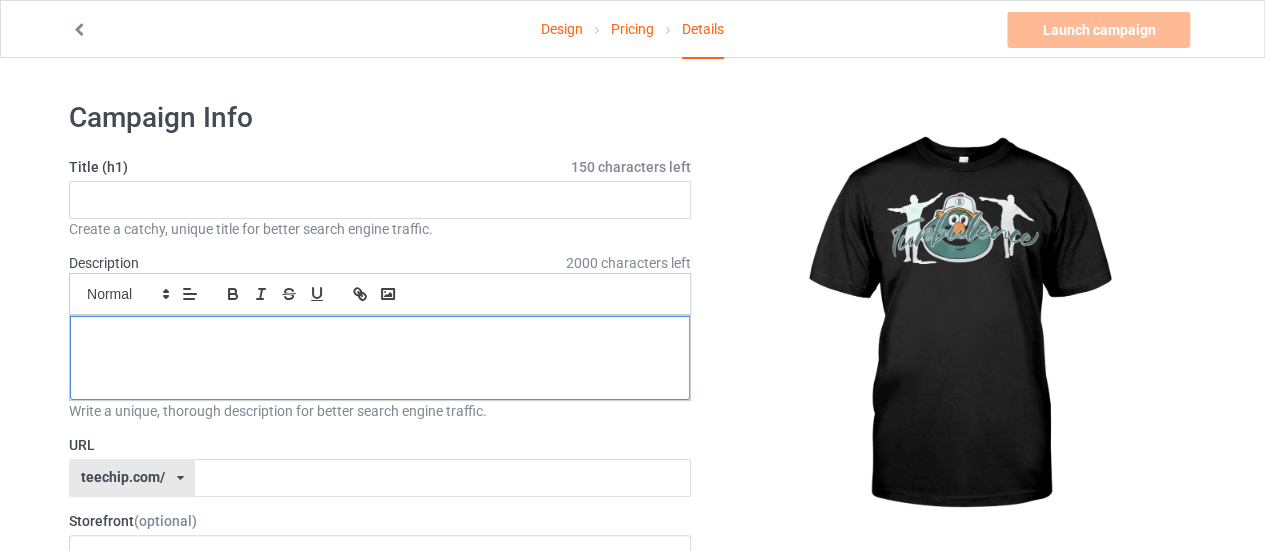 click at bounding box center (380, 358) 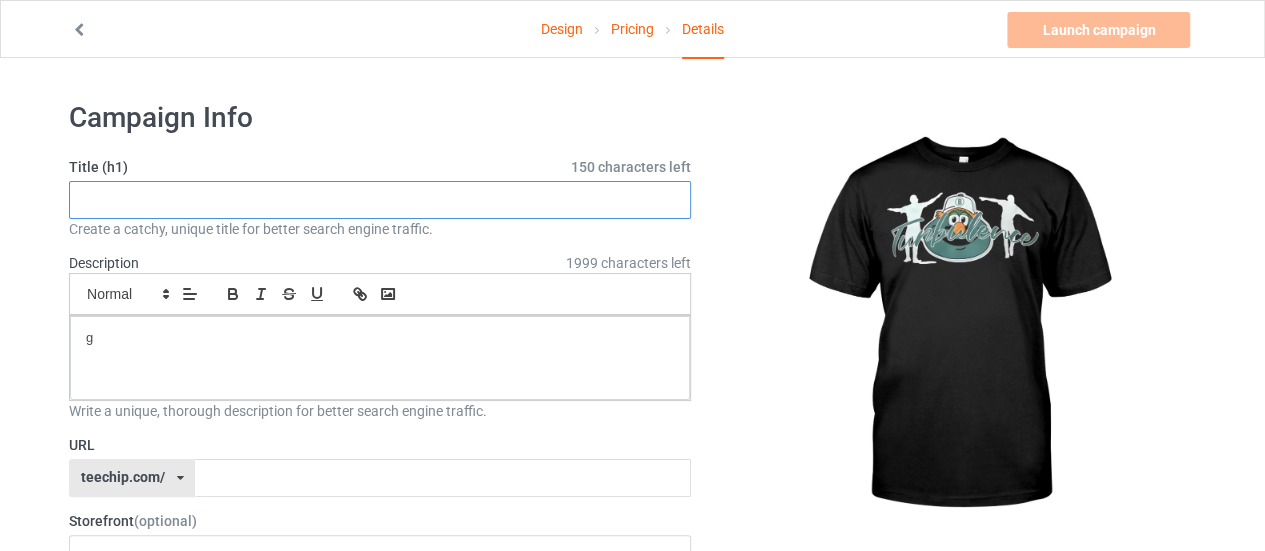 click at bounding box center (380, 200) 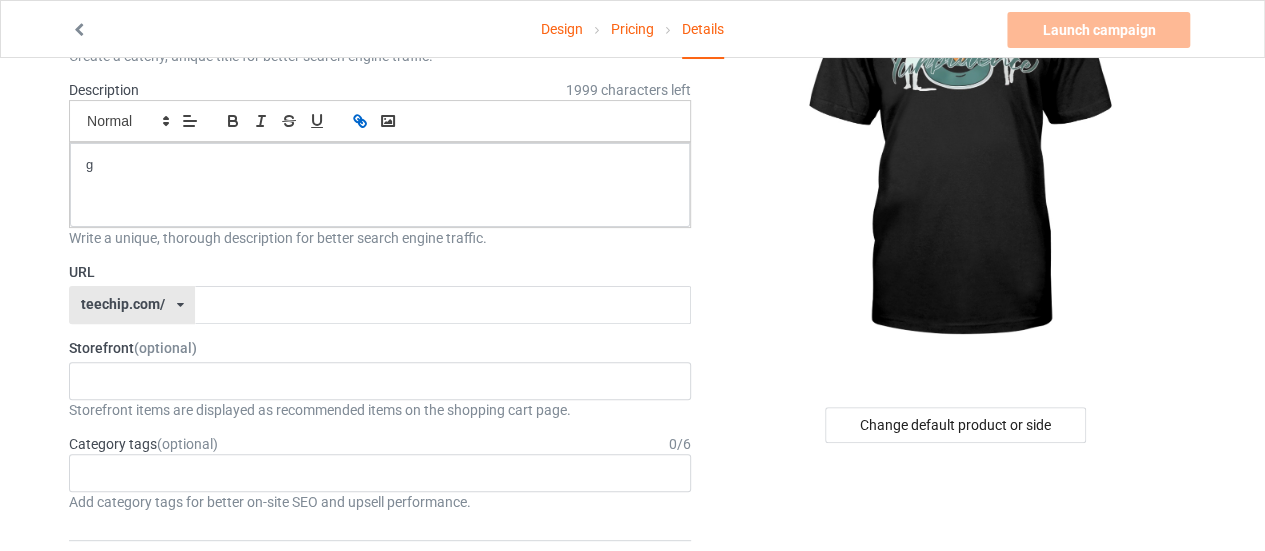 scroll, scrollTop: 178, scrollLeft: 0, axis: vertical 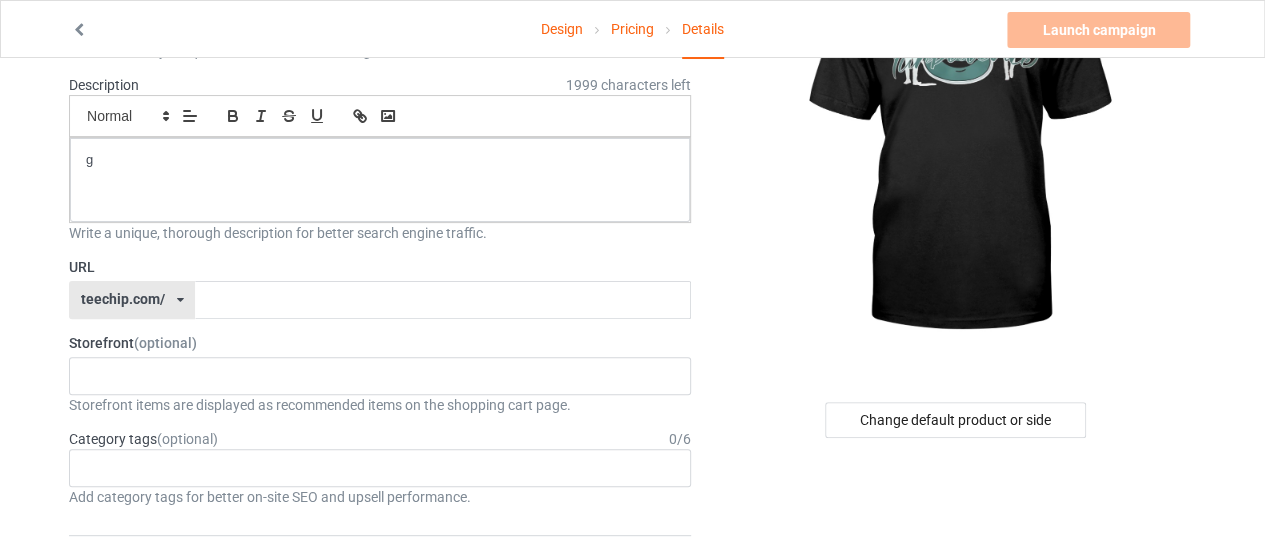 type on "gyy" 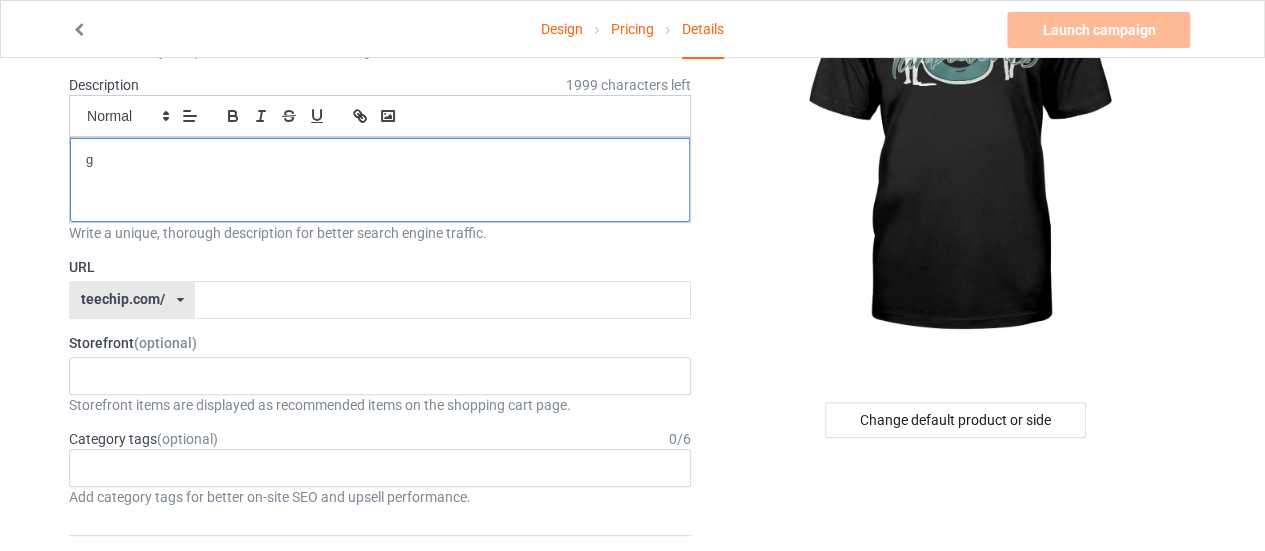 click on "g" at bounding box center [380, 180] 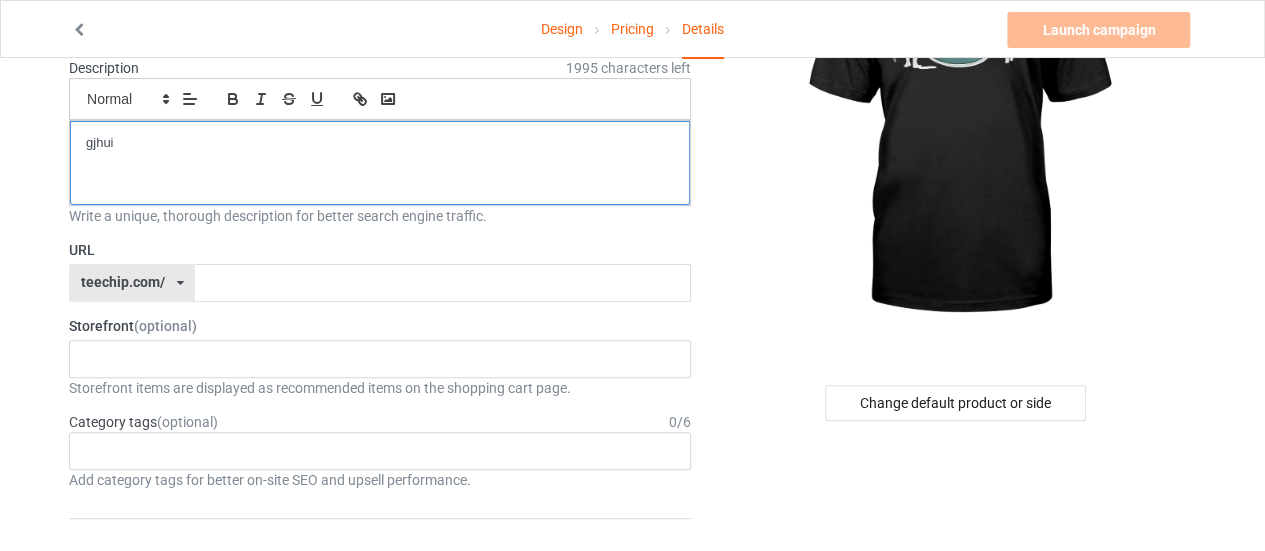 scroll, scrollTop: 196, scrollLeft: 0, axis: vertical 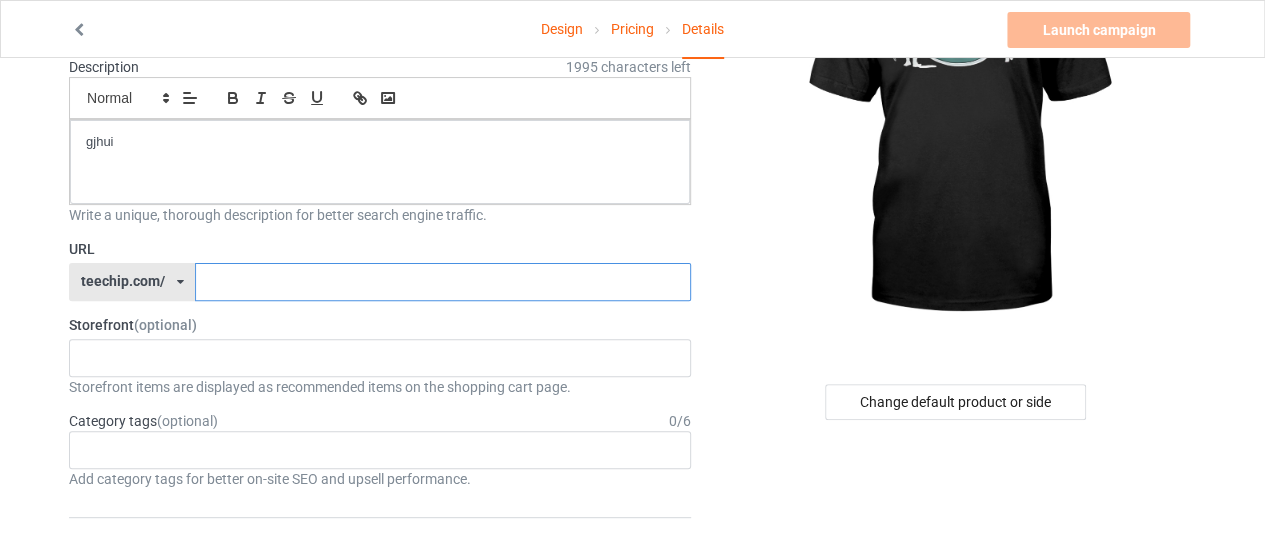 click at bounding box center [442, 282] 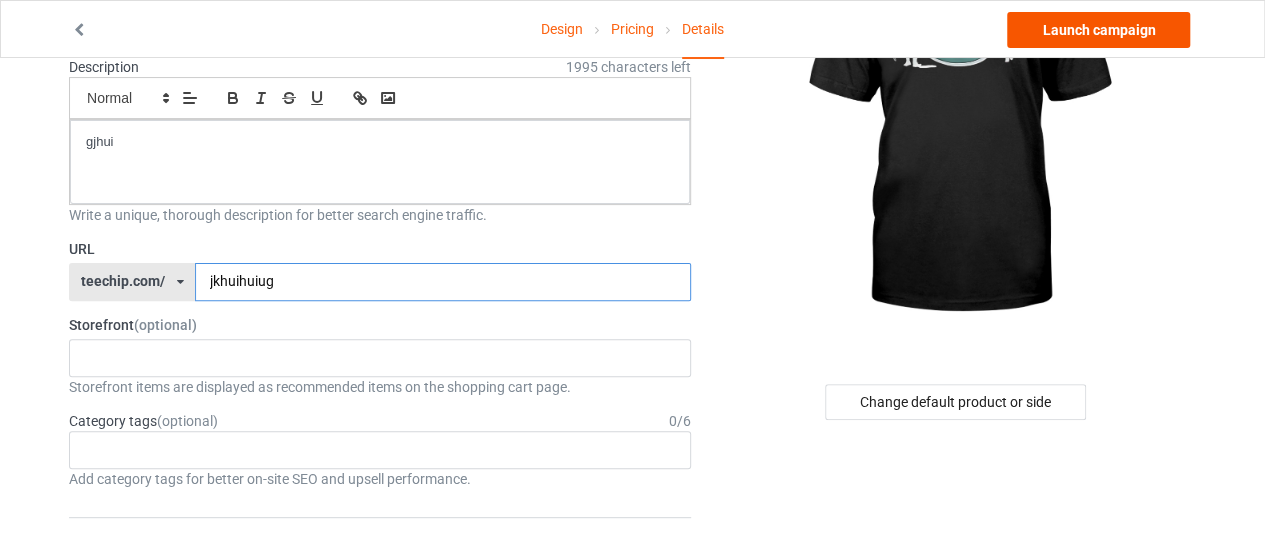 type on "jkhuihuiug" 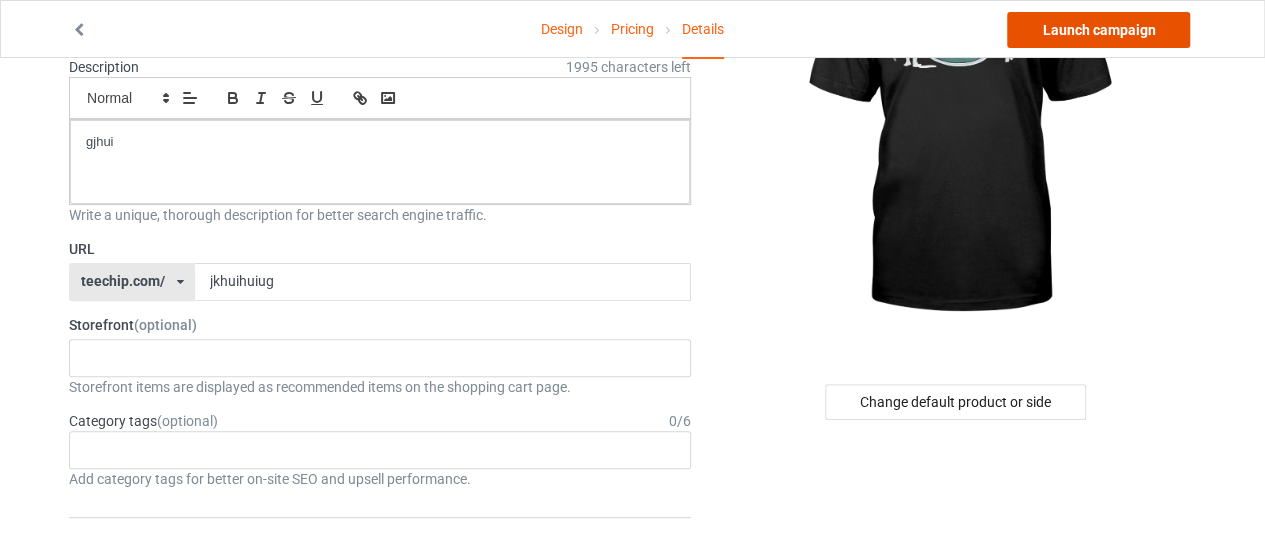click on "Launch campaign" at bounding box center (1098, 30) 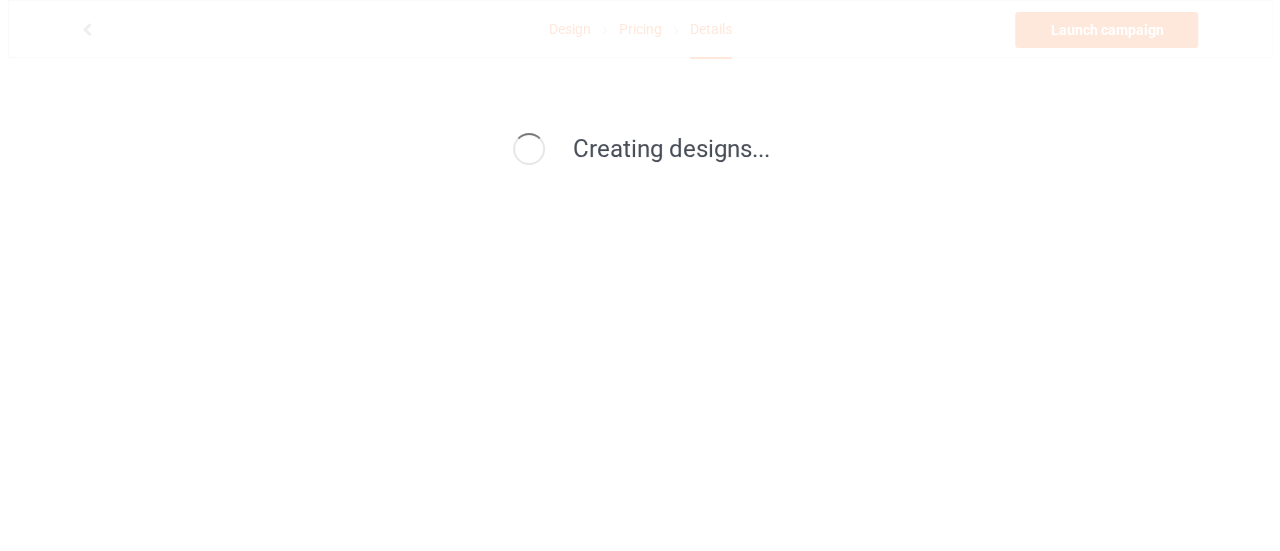 scroll, scrollTop: 0, scrollLeft: 0, axis: both 